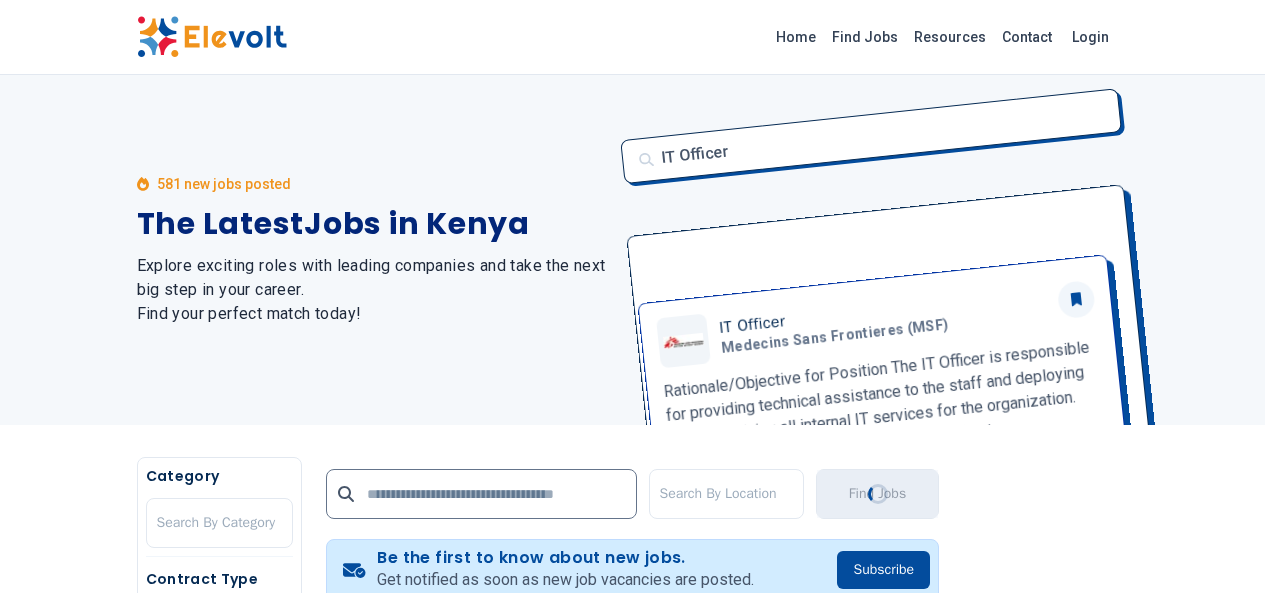 scroll, scrollTop: 0, scrollLeft: 0, axis: both 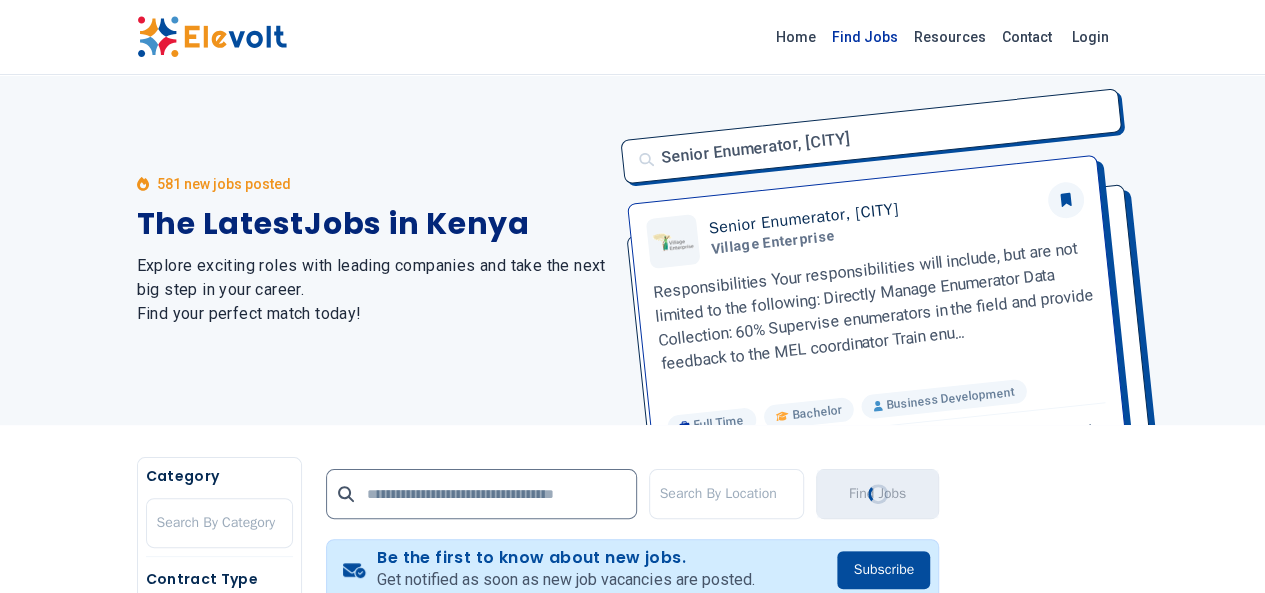 click on "Find Jobs" at bounding box center [865, 37] 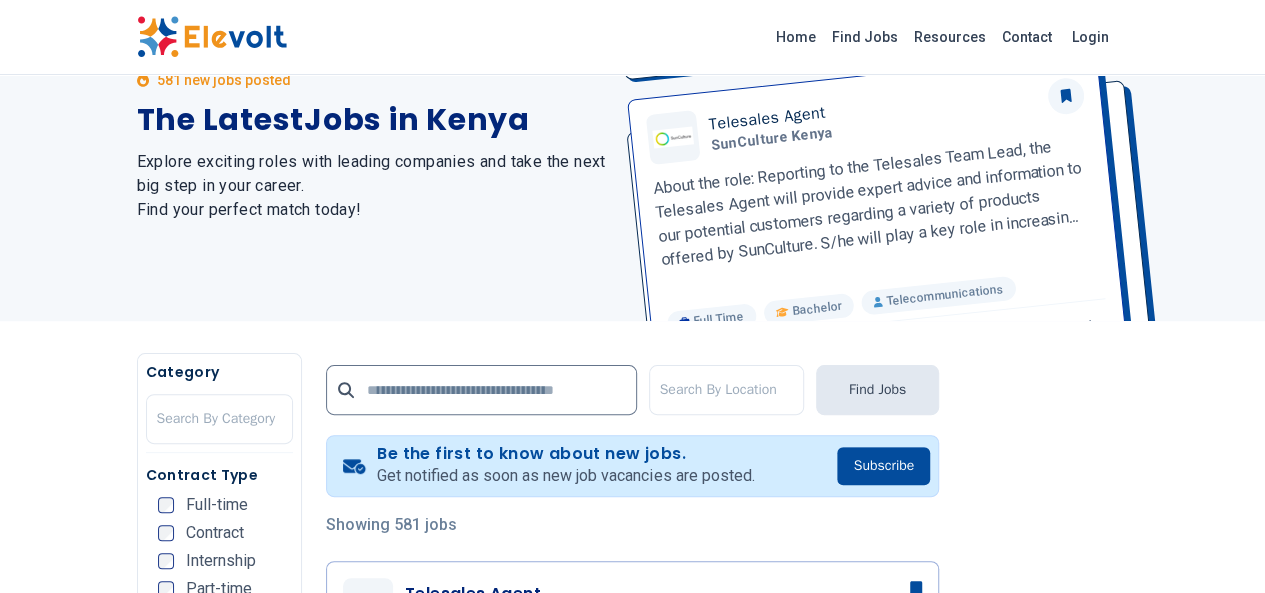 scroll, scrollTop: 266, scrollLeft: 0, axis: vertical 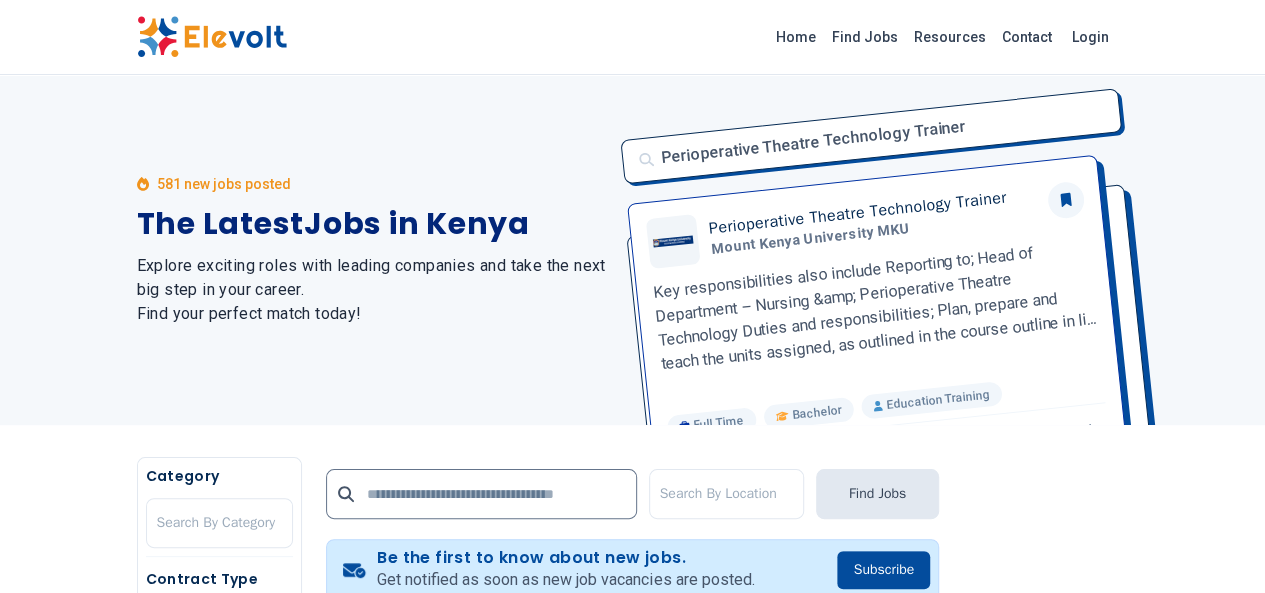 click at bounding box center [212, 37] 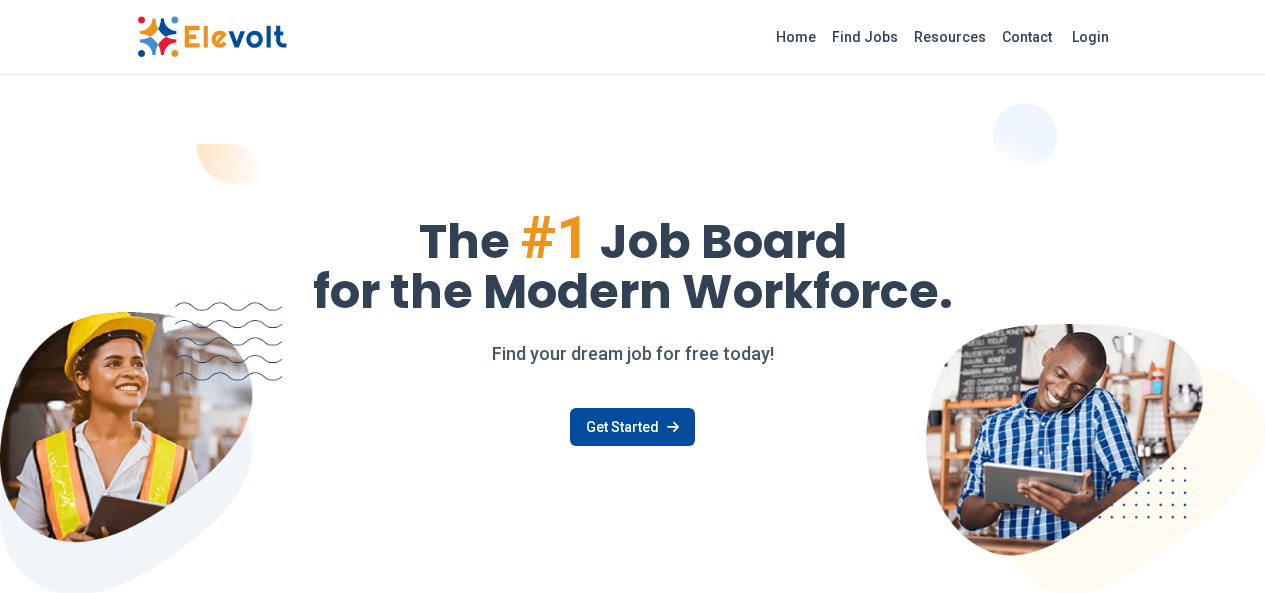 scroll, scrollTop: 0, scrollLeft: 0, axis: both 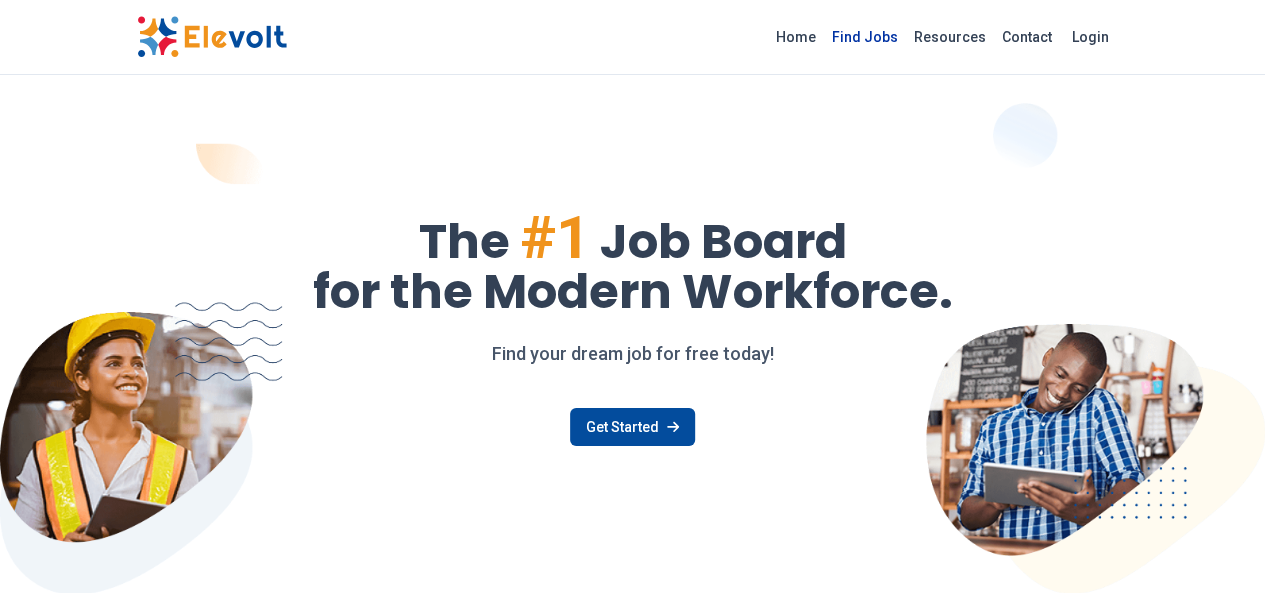 click on "Find Jobs" at bounding box center [865, 37] 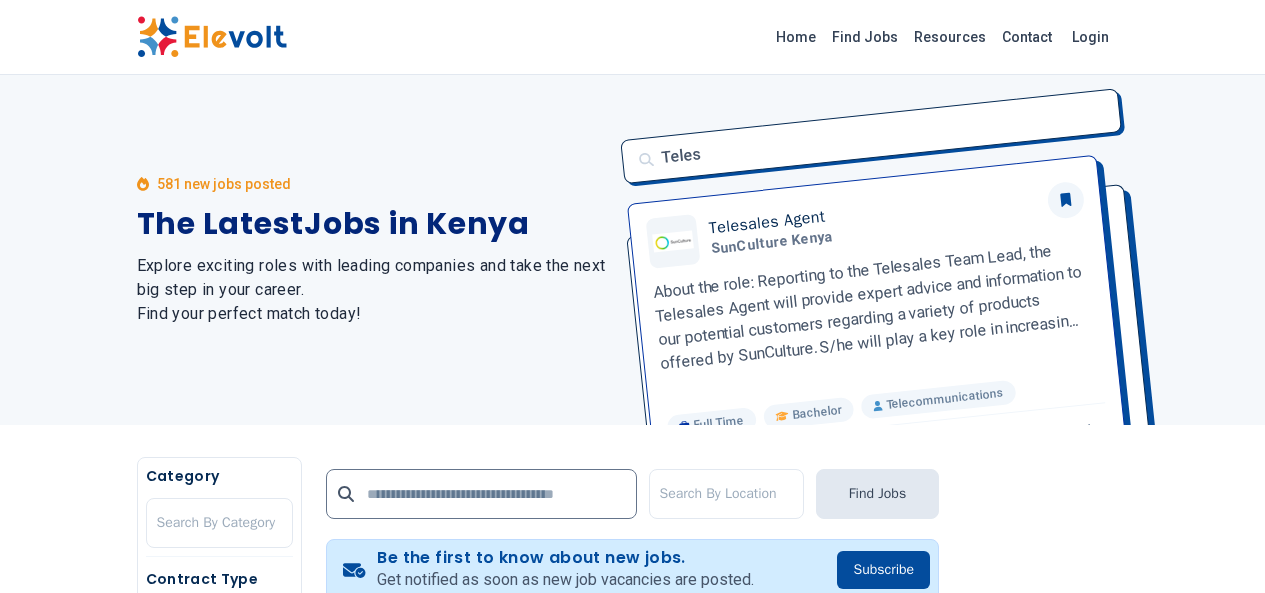 scroll, scrollTop: 0, scrollLeft: 0, axis: both 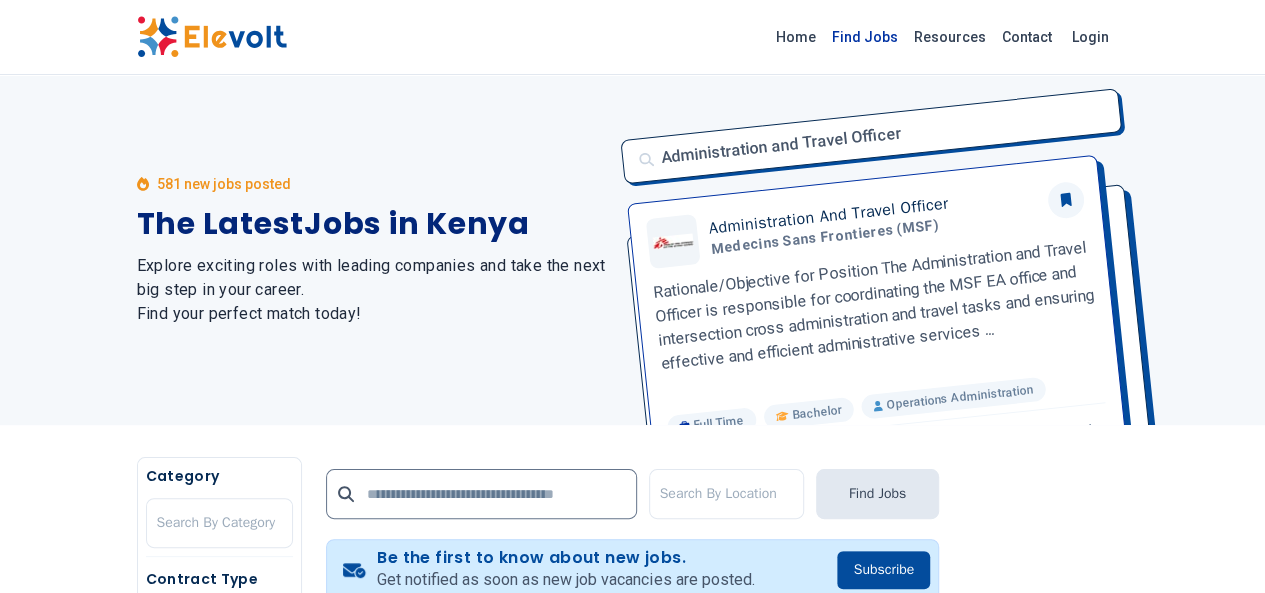 click on "Find Jobs" at bounding box center [865, 37] 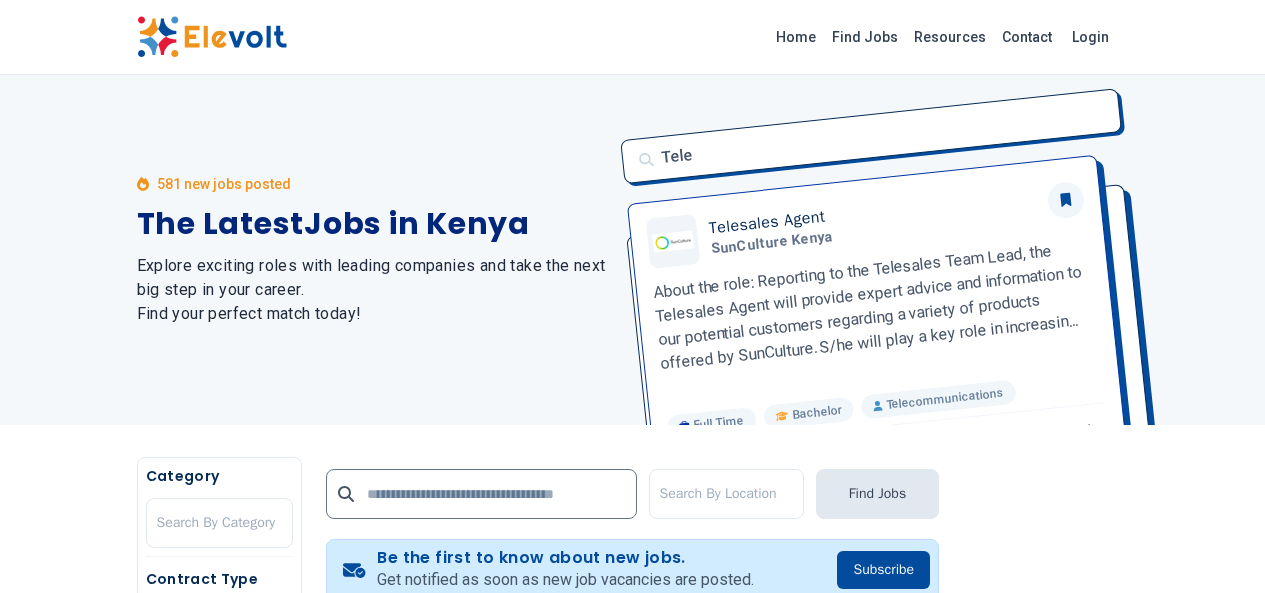 scroll, scrollTop: 0, scrollLeft: 0, axis: both 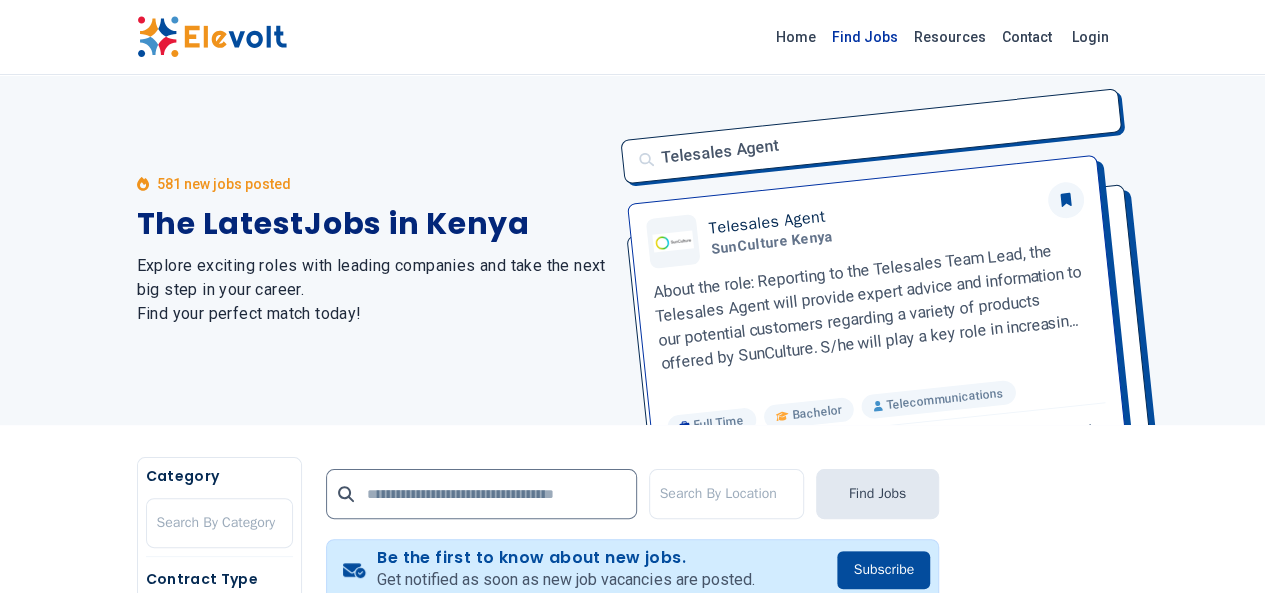 click on "Find Jobs" at bounding box center [865, 37] 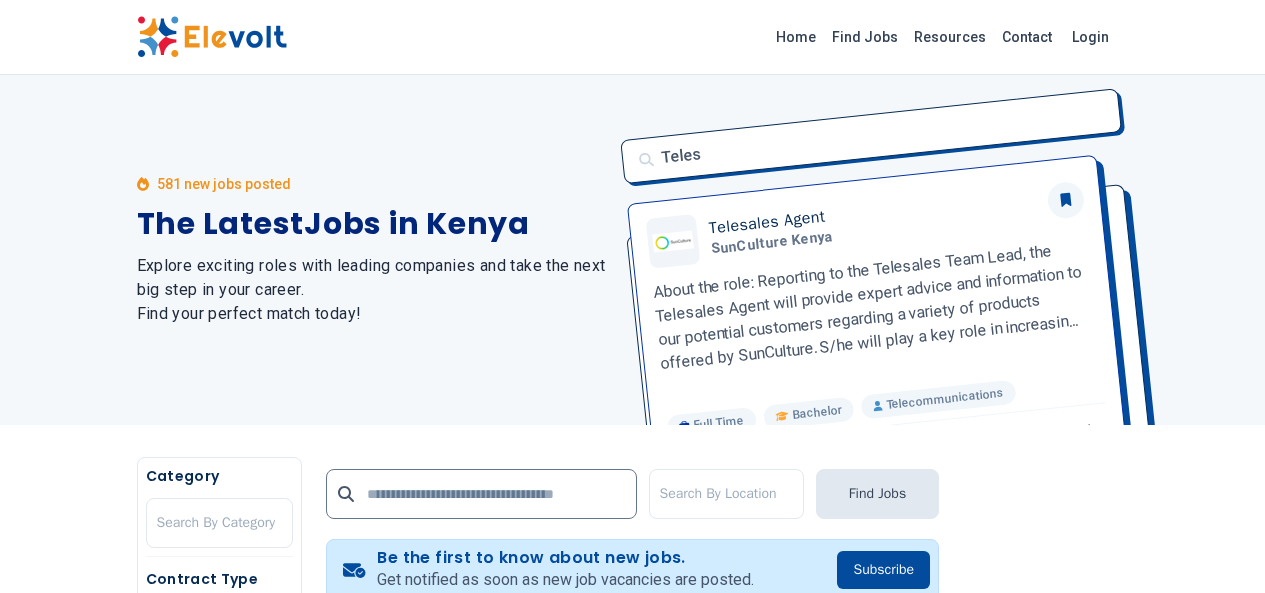 scroll, scrollTop: 0, scrollLeft: 0, axis: both 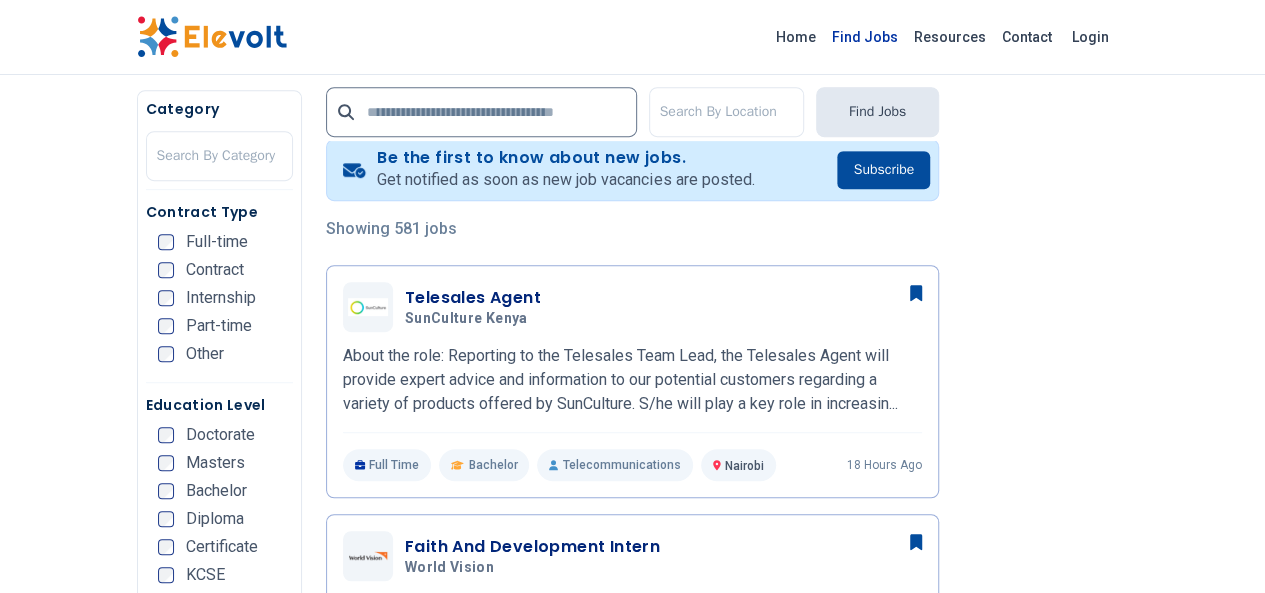 click on "Find Jobs" at bounding box center (865, 37) 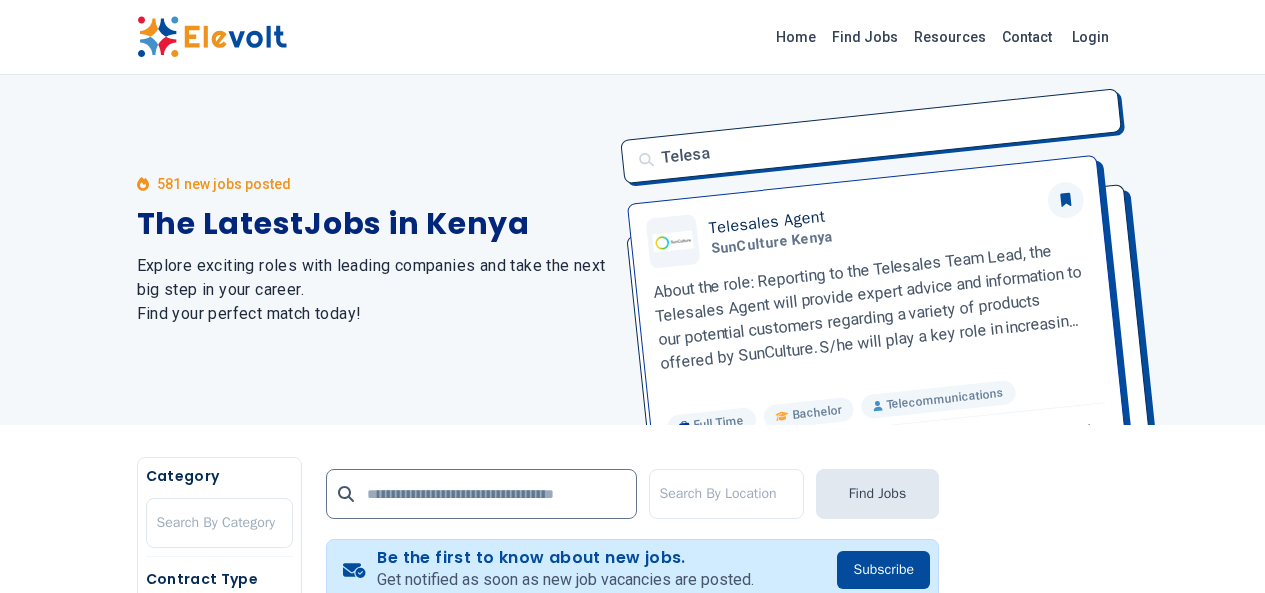 scroll, scrollTop: 0, scrollLeft: 0, axis: both 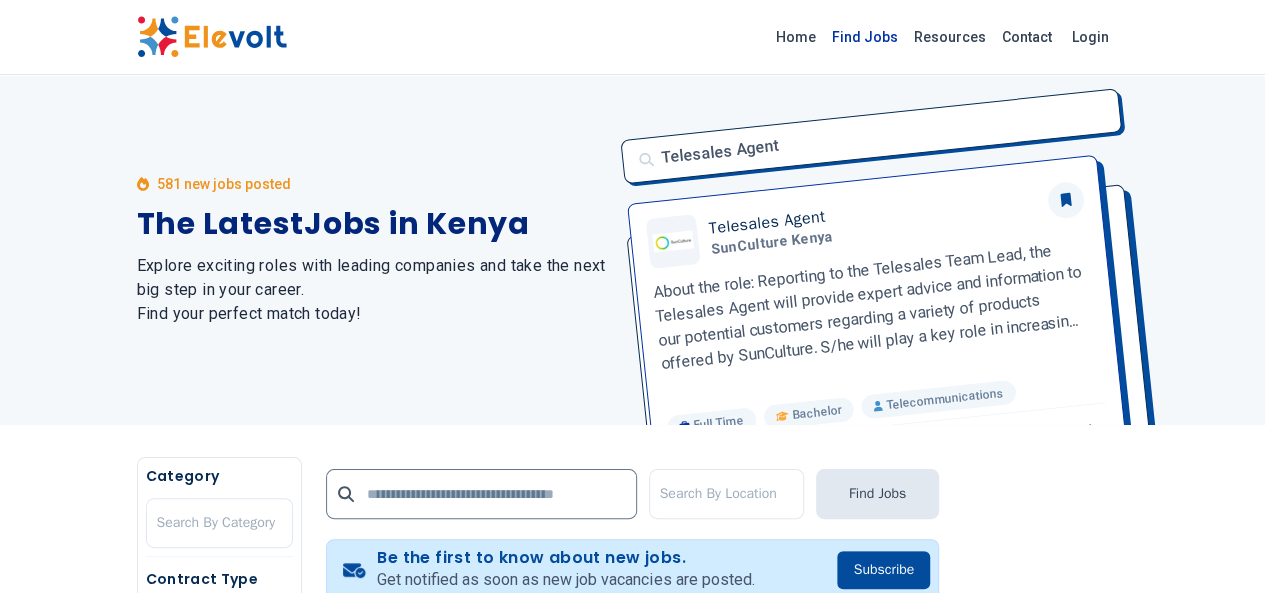click on "Find Jobs" at bounding box center [865, 37] 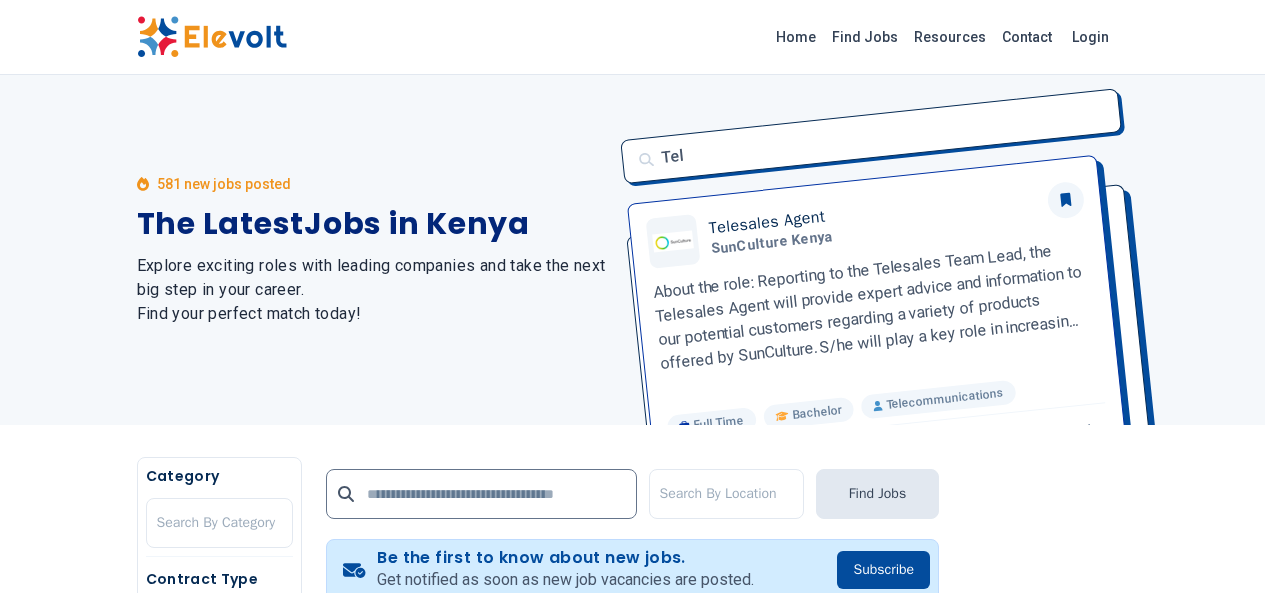 scroll, scrollTop: 0, scrollLeft: 0, axis: both 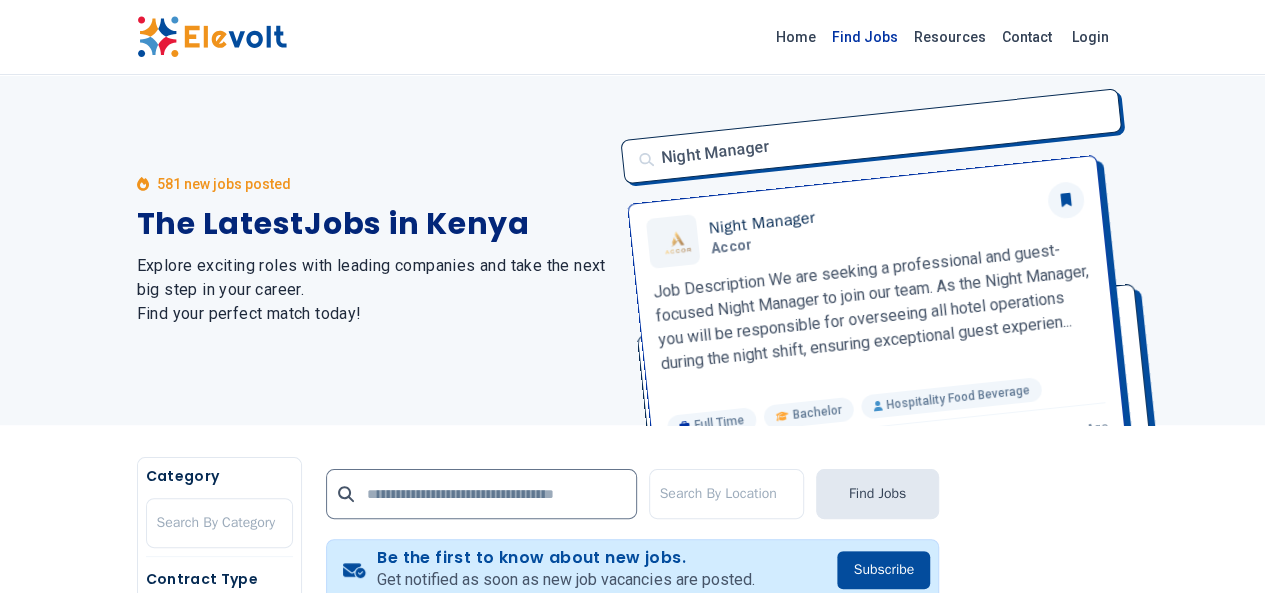 click on "Find Jobs" at bounding box center (865, 37) 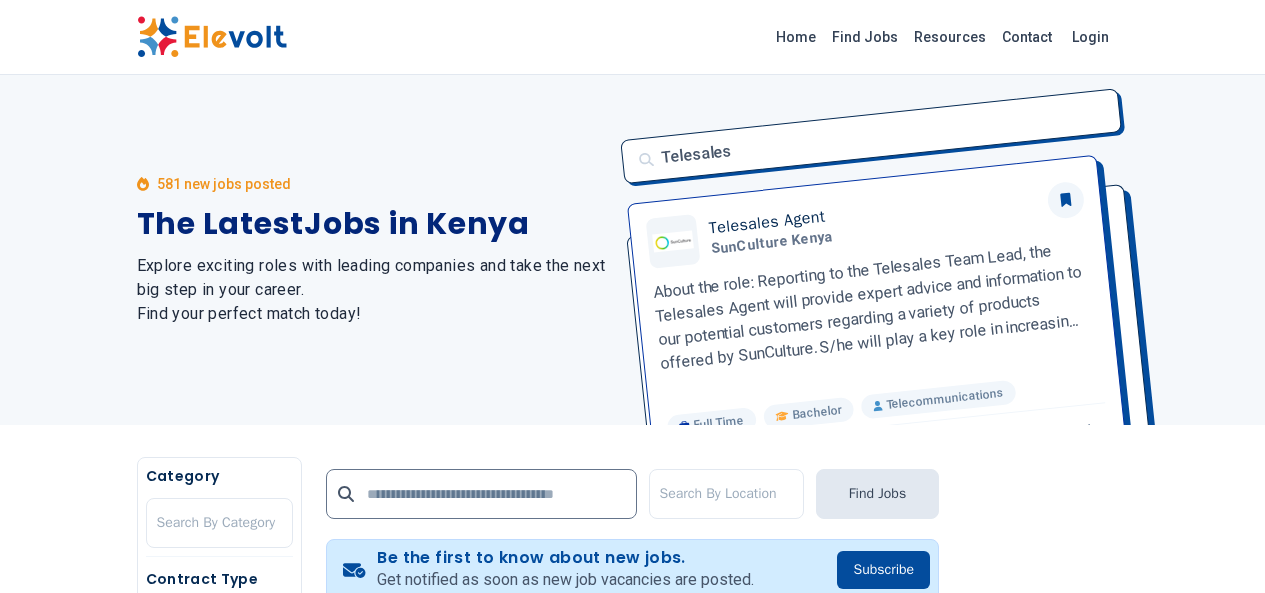 scroll, scrollTop: 0, scrollLeft: 0, axis: both 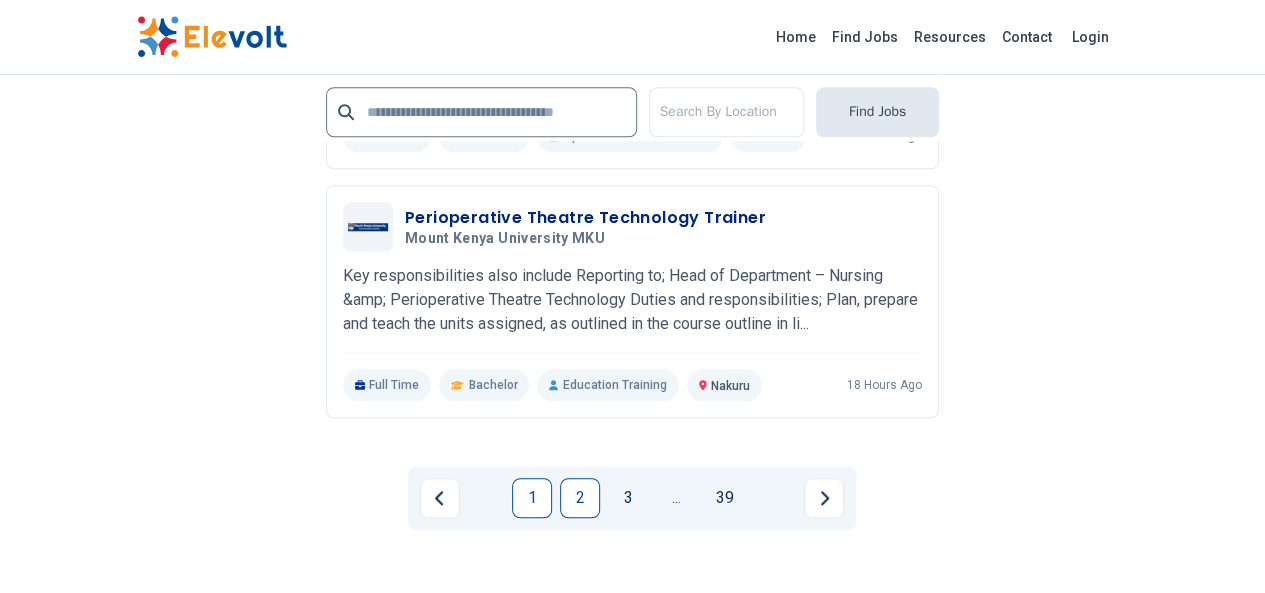 click on "2" at bounding box center [580, 498] 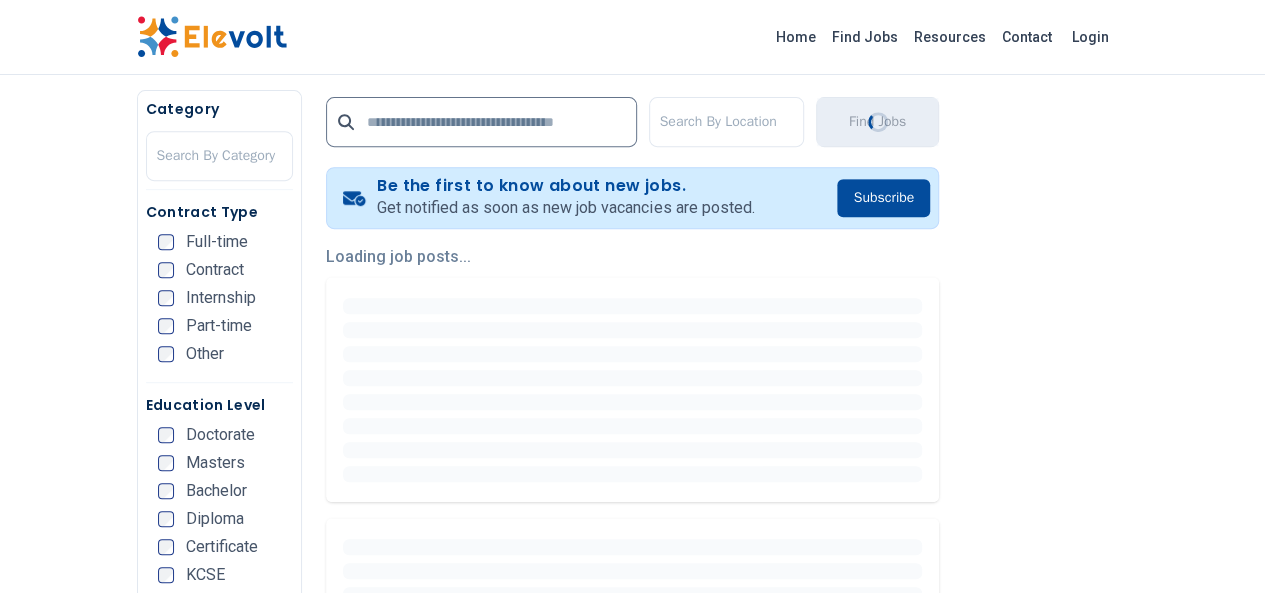 scroll, scrollTop: 400, scrollLeft: 0, axis: vertical 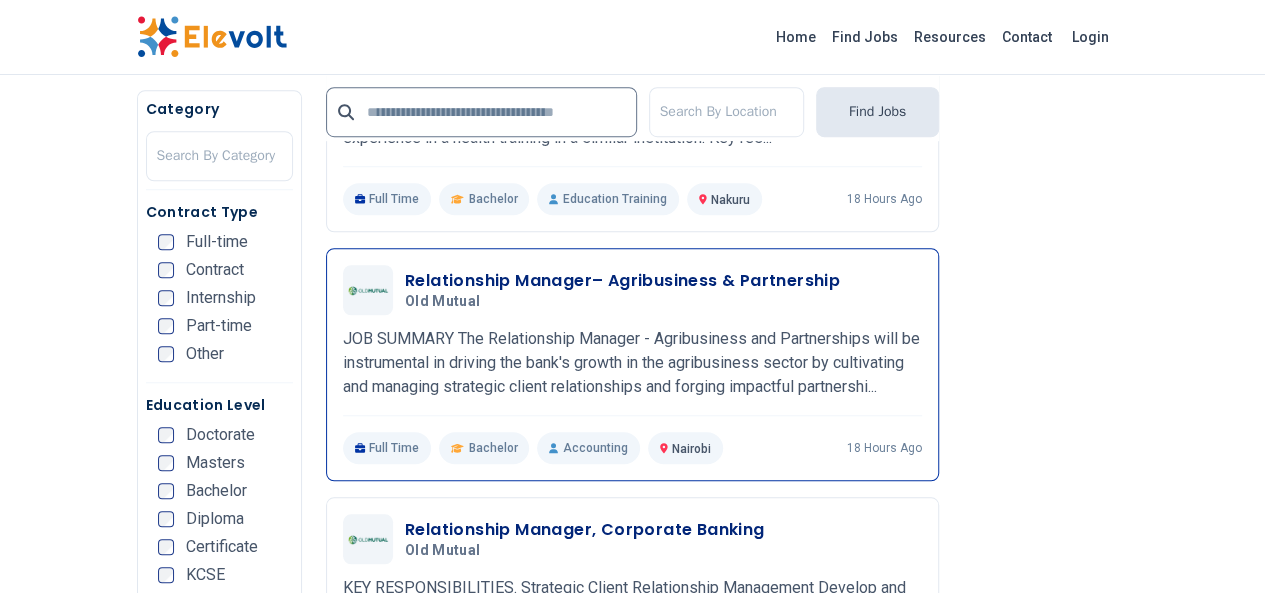 click on "Relationship Manager– Agribusiness & Partnership" at bounding box center [622, 281] 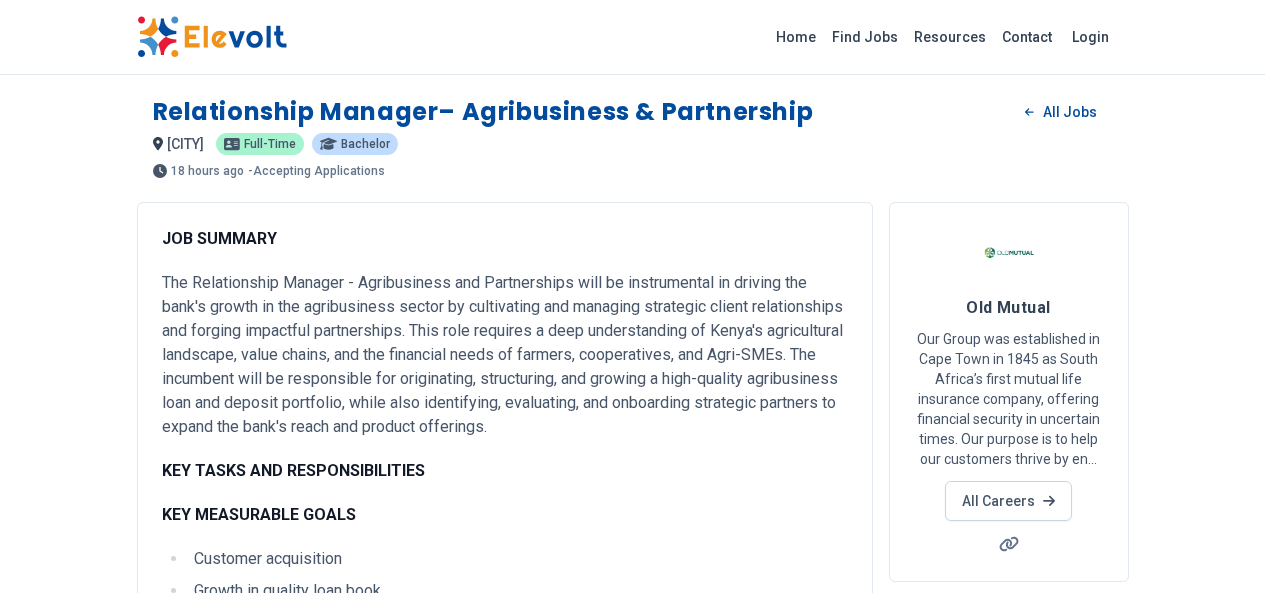 scroll, scrollTop: 0, scrollLeft: 0, axis: both 